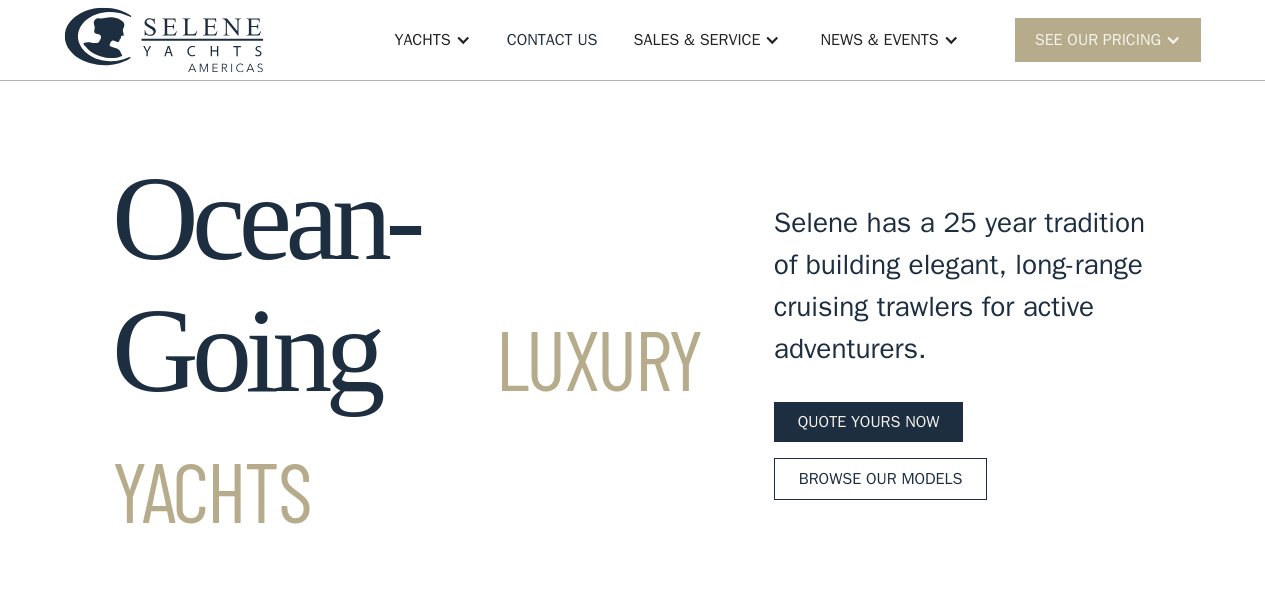 scroll, scrollTop: 0, scrollLeft: 0, axis: both 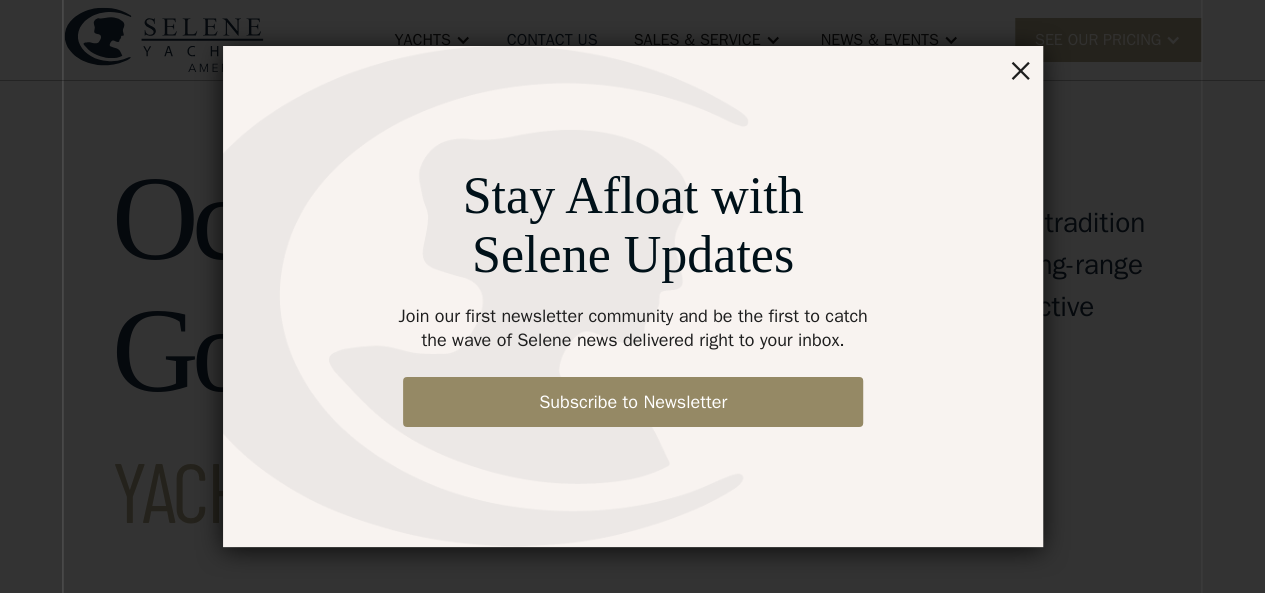 click on "×" at bounding box center [1020, 69] 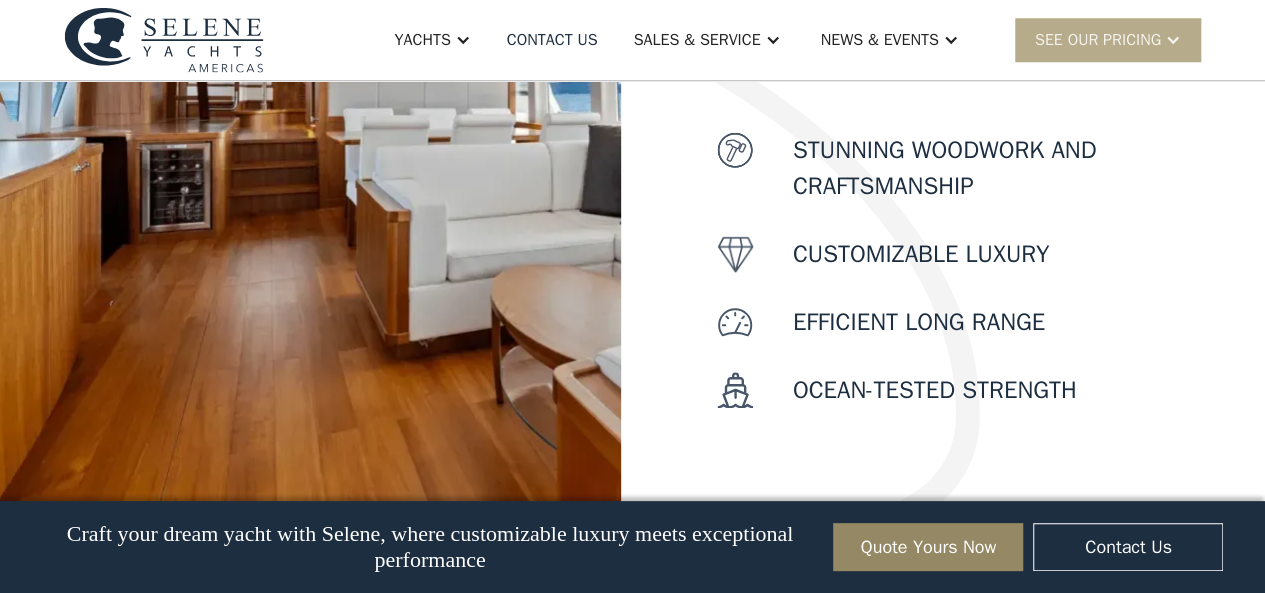 scroll, scrollTop: 1000, scrollLeft: 0, axis: vertical 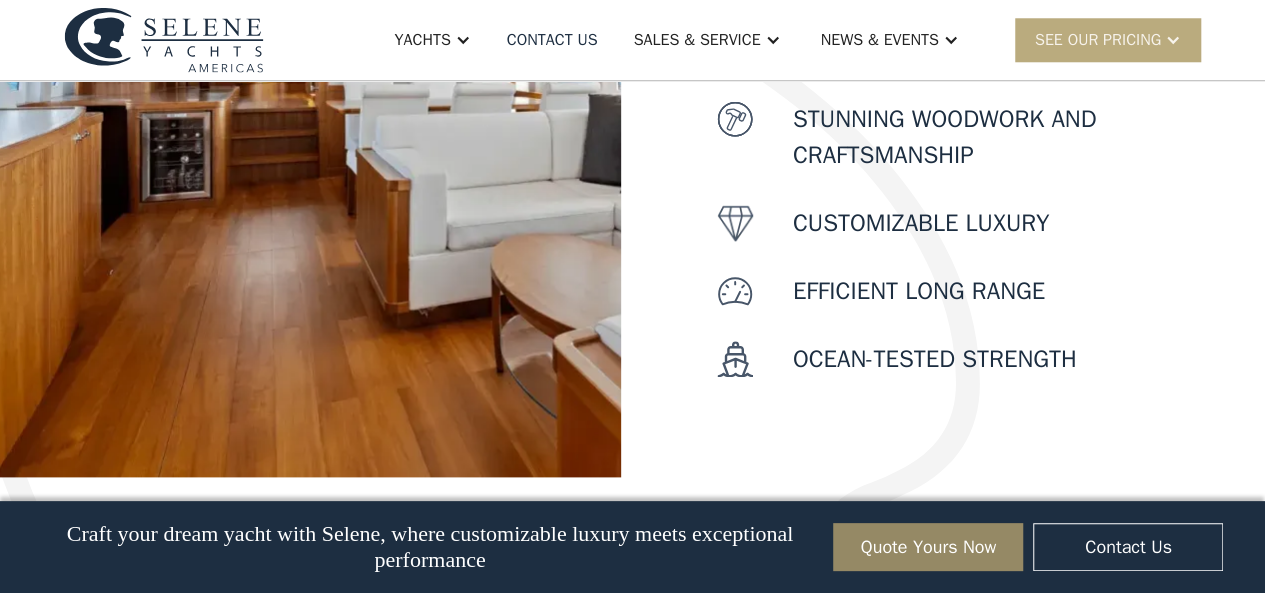 click on "SEE Our Pricing" at bounding box center [1098, 40] 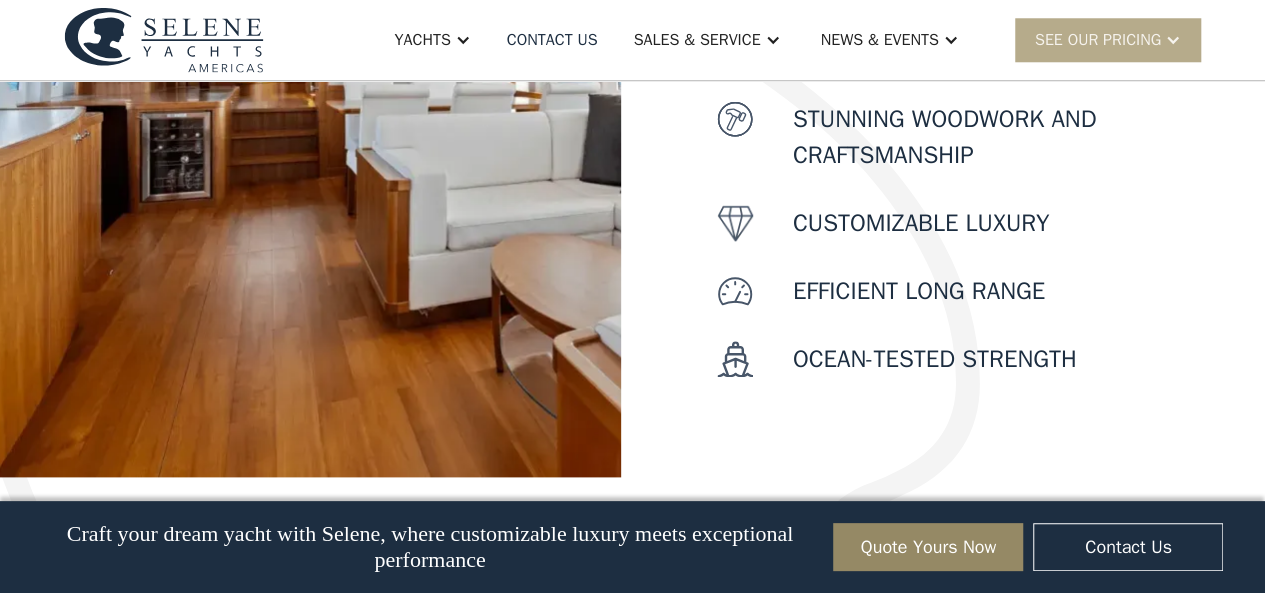 click at bounding box center (310, 69) 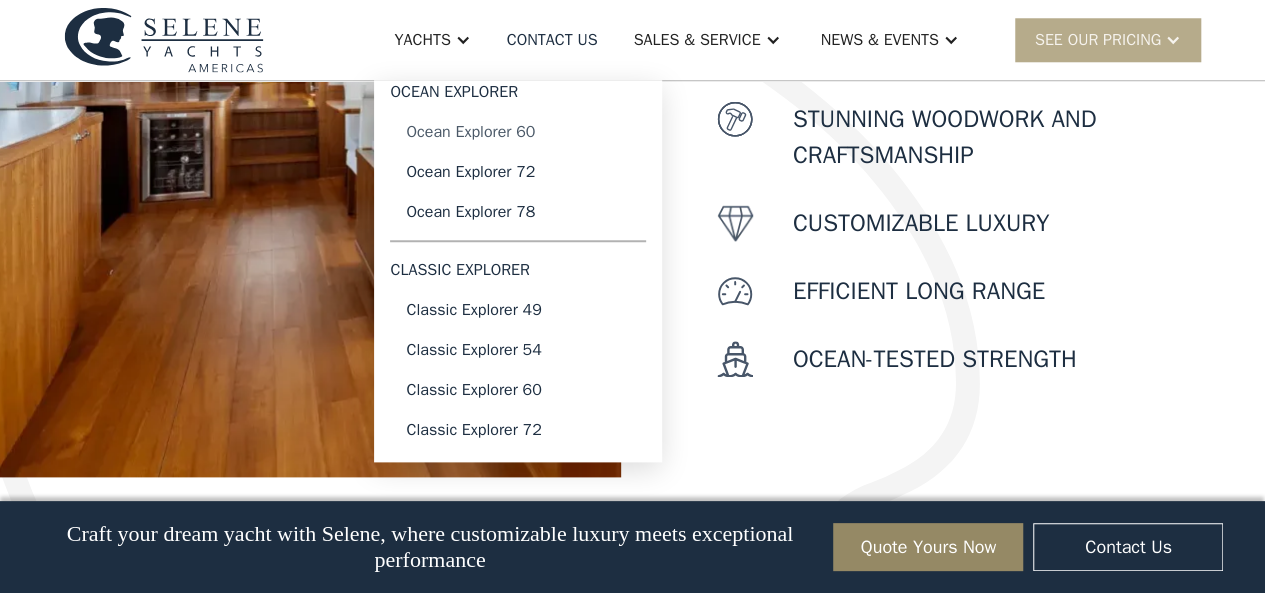 click on "Ocean Explorer 60" at bounding box center [518, 132] 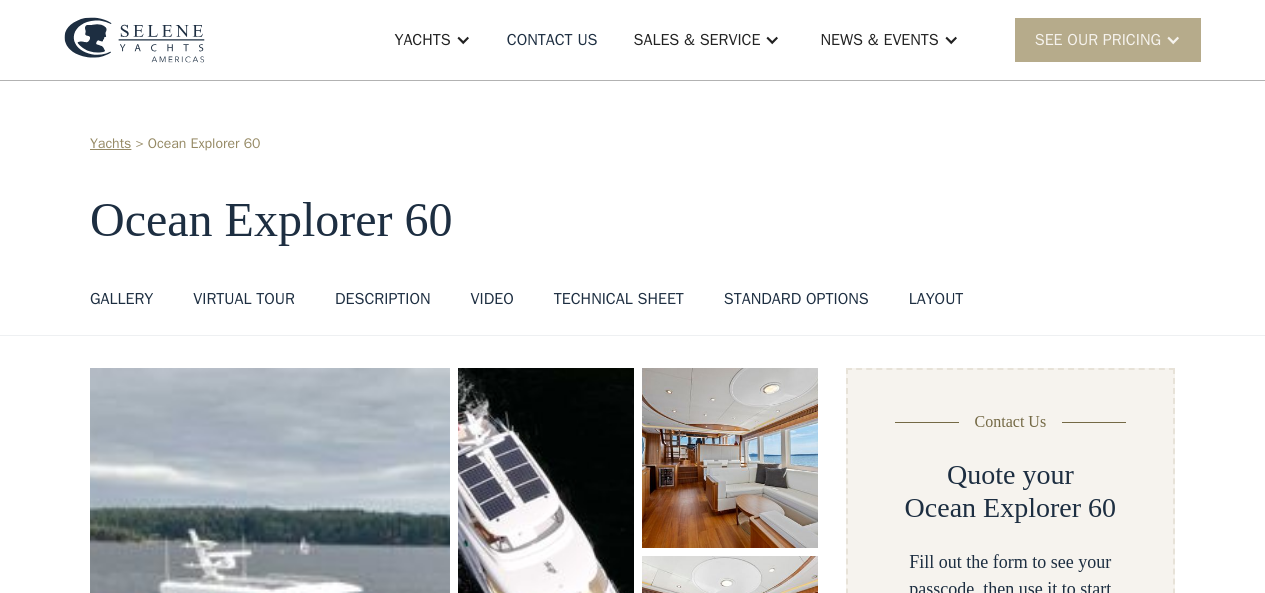scroll, scrollTop: 0, scrollLeft: 0, axis: both 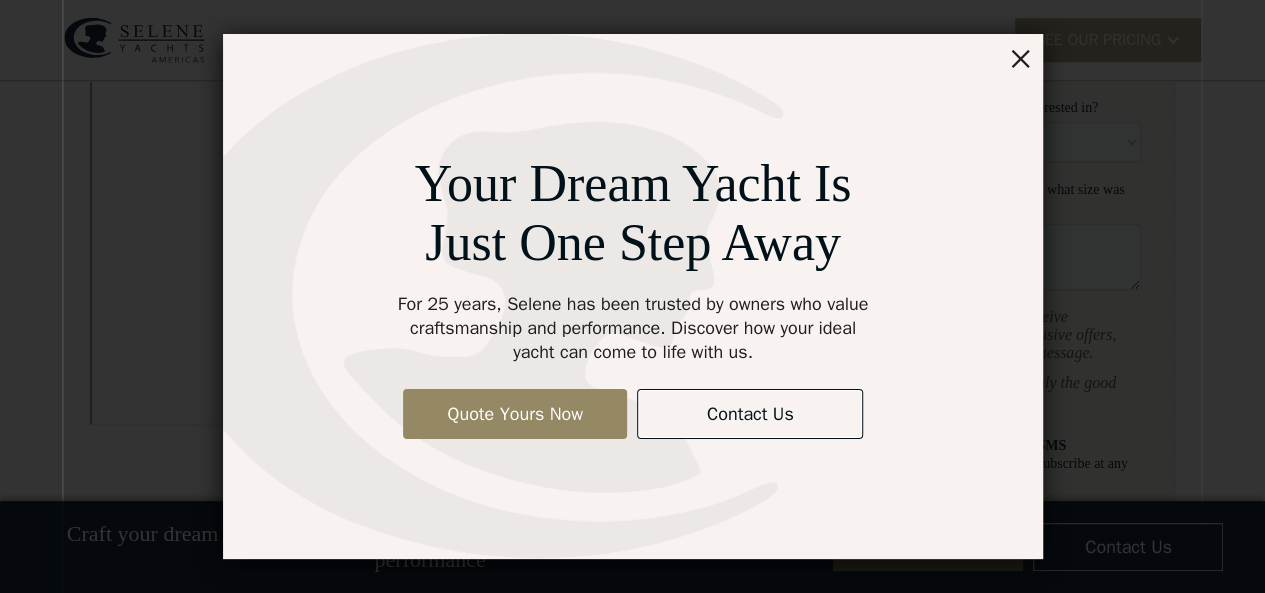 click on "×" at bounding box center (1020, 57) 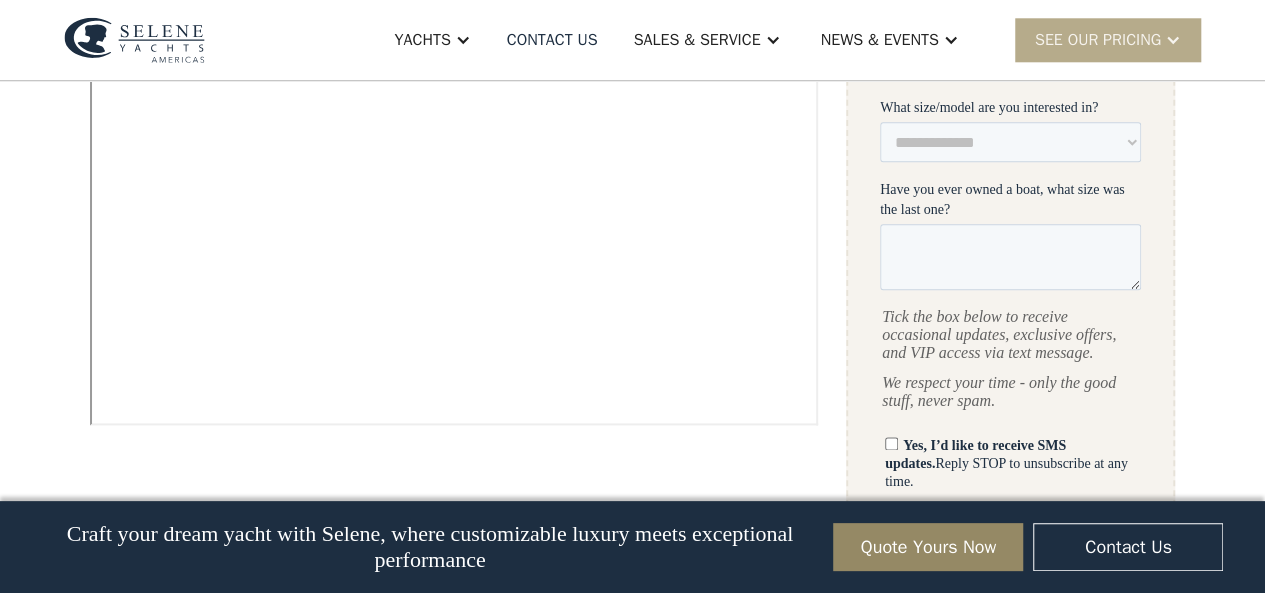 click at bounding box center [134, 40] 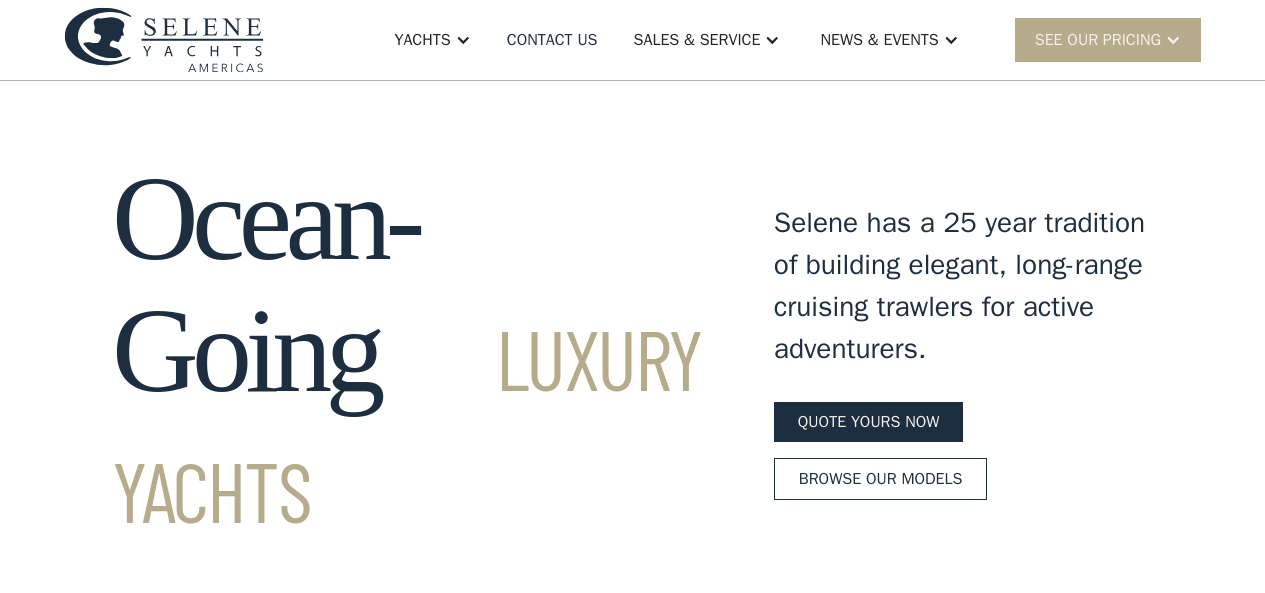 scroll, scrollTop: 0, scrollLeft: 0, axis: both 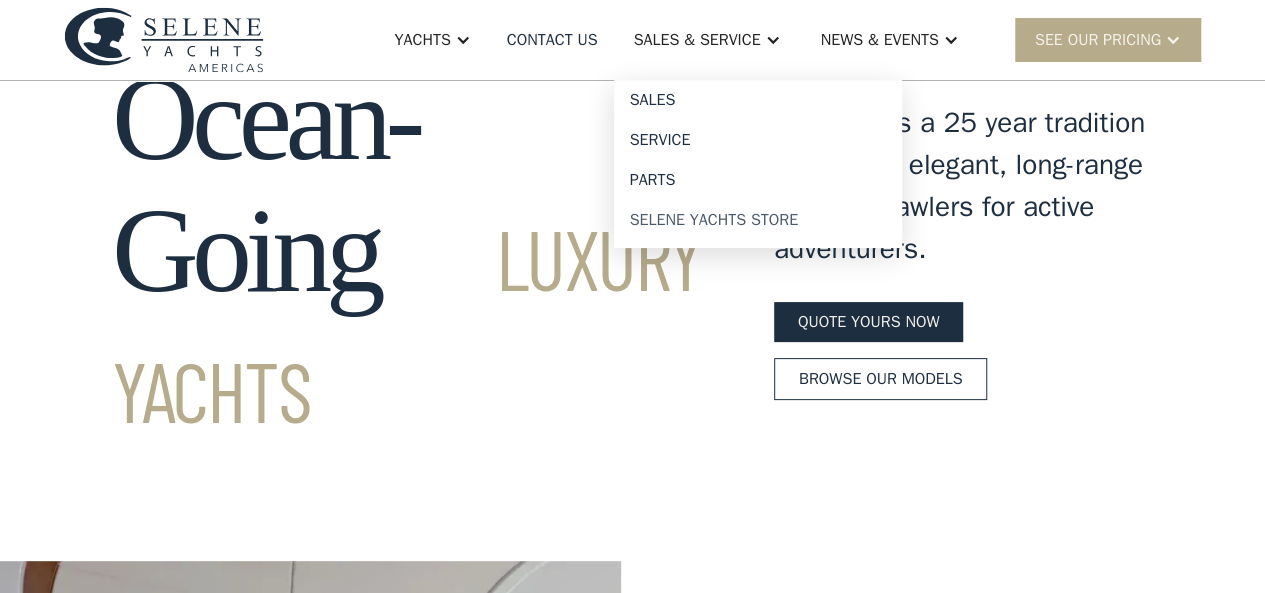 click on "Selene Yachts Store" at bounding box center (758, 220) 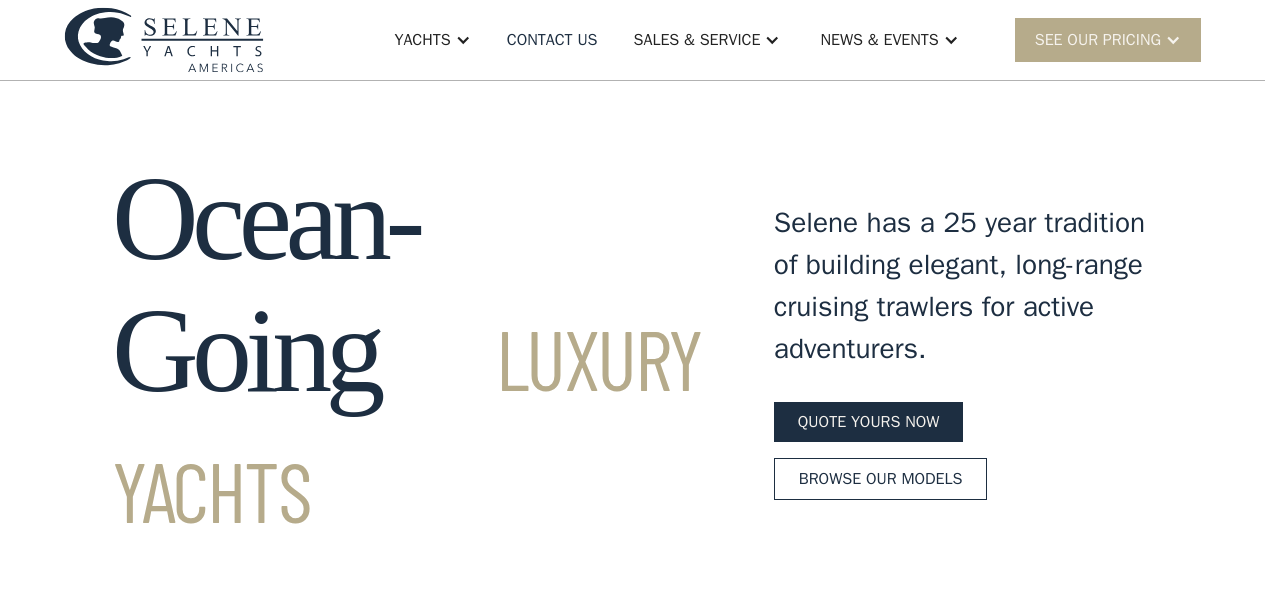 scroll, scrollTop: 0, scrollLeft: 0, axis: both 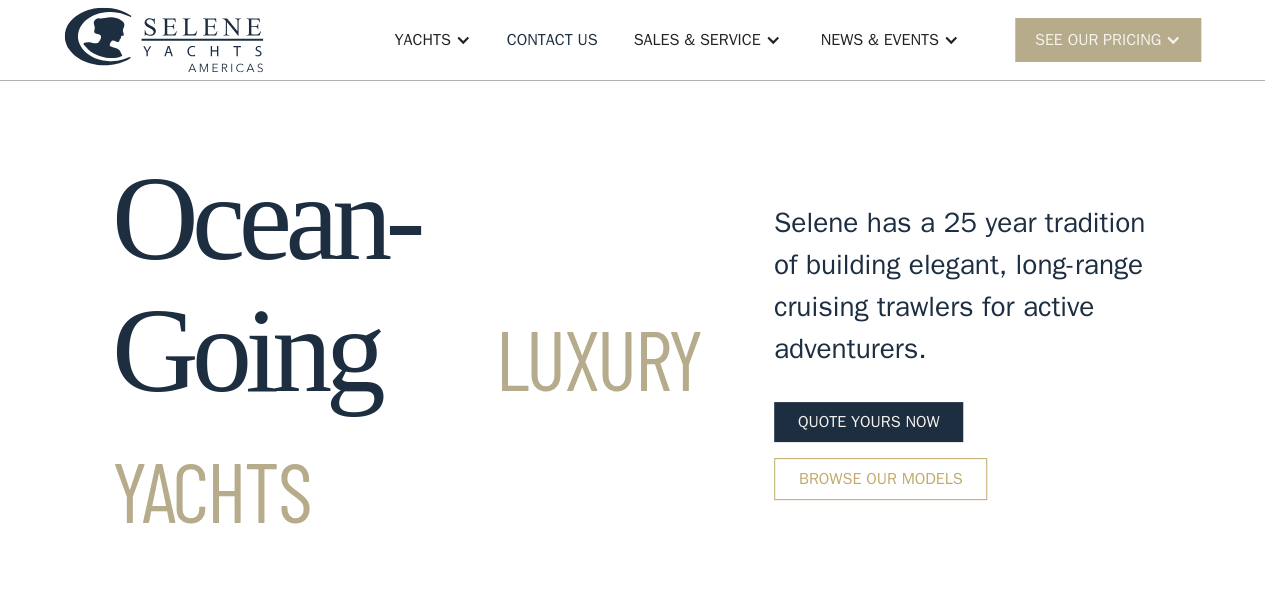 click on "Browse our models" at bounding box center (881, 479) 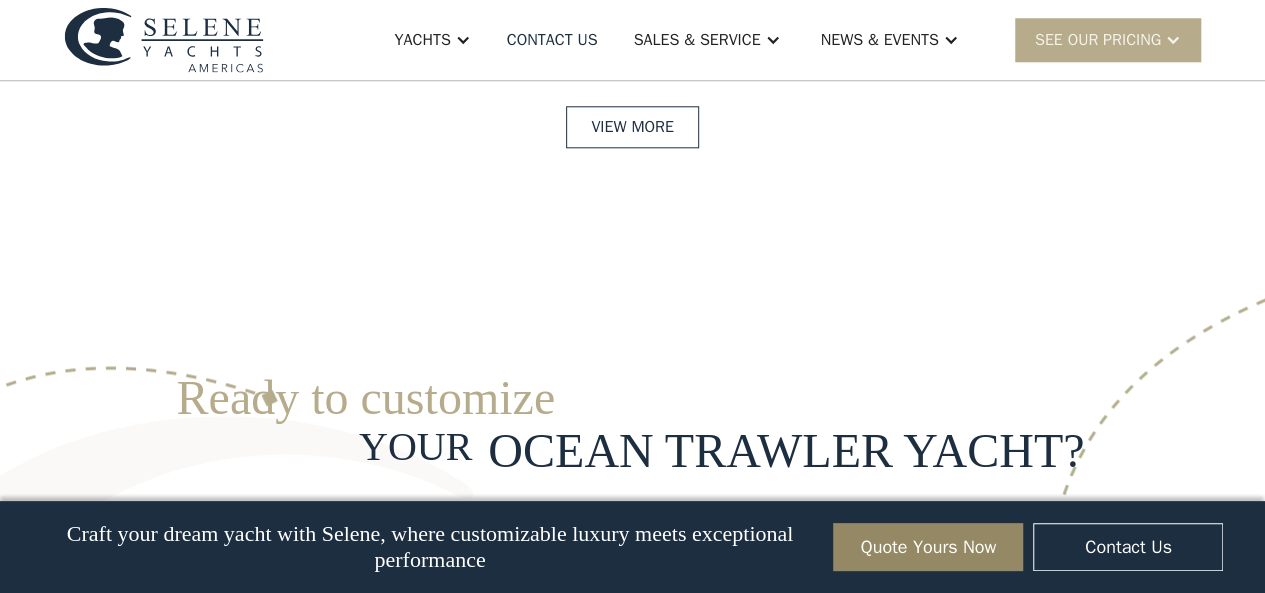 scroll, scrollTop: 4800, scrollLeft: 0, axis: vertical 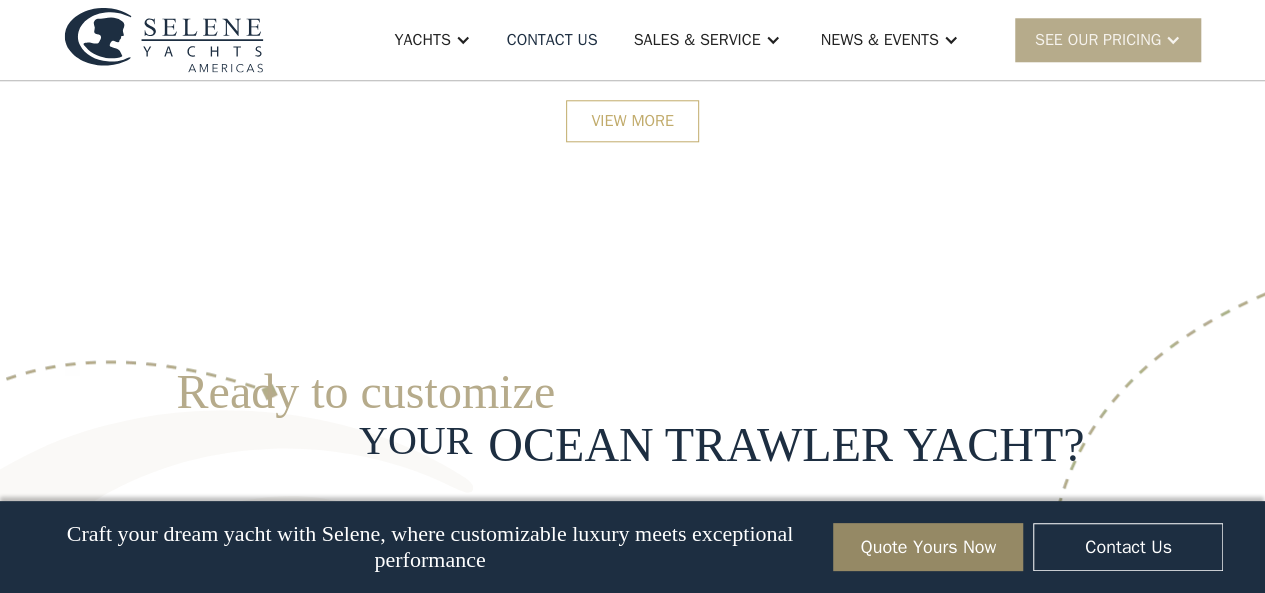 click on "View More" at bounding box center (632, 121) 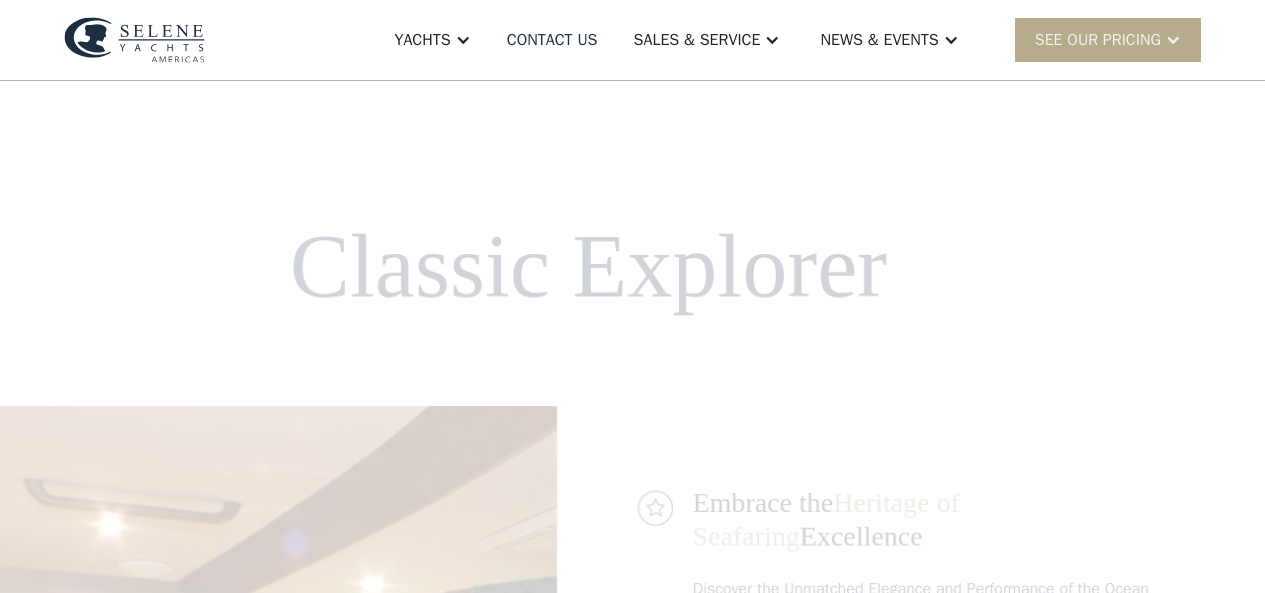 scroll, scrollTop: 0, scrollLeft: 0, axis: both 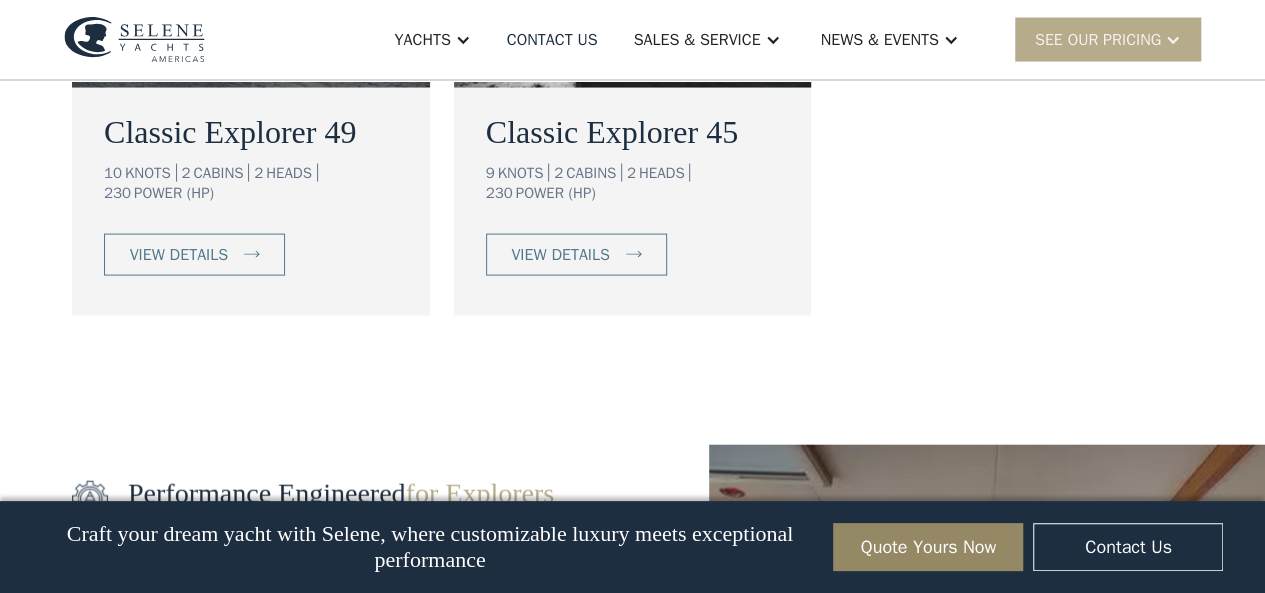 click on "Classic Explorer 72 12 KNOTS 6 CABINS 5 HEADS 810 POWER (HP) view details Classic Explorer 60 11 KNOTS 3 CABINS 2 HEADS 425 POWER (HP) view details Classic Explorer 54 11 KNOTS 3 CABINS 2 HEADS 265 POWER (HP) view details Classic Explorer 49 10 KNOTS 2 CABINS 2 HEADS 230 POWER (HP) view details Classic Explorer 45 9 KNOTS 2 CABINS 2 HEADS 230 POWER (HP) view details" at bounding box center [632, -165] 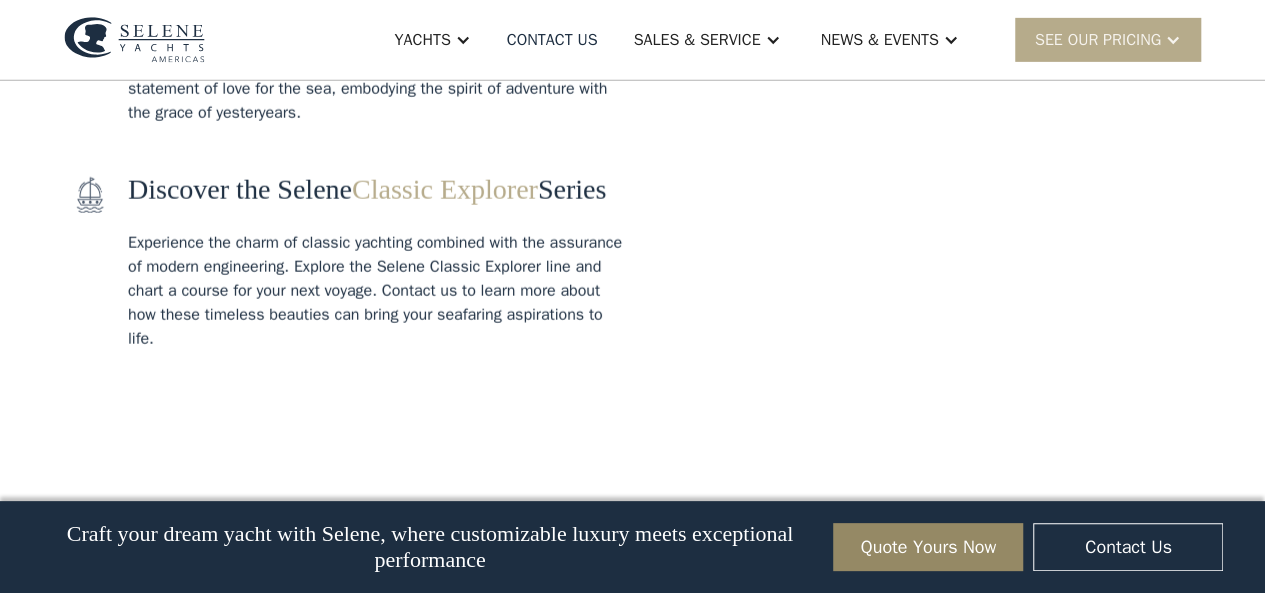 scroll, scrollTop: 3200, scrollLeft: 0, axis: vertical 